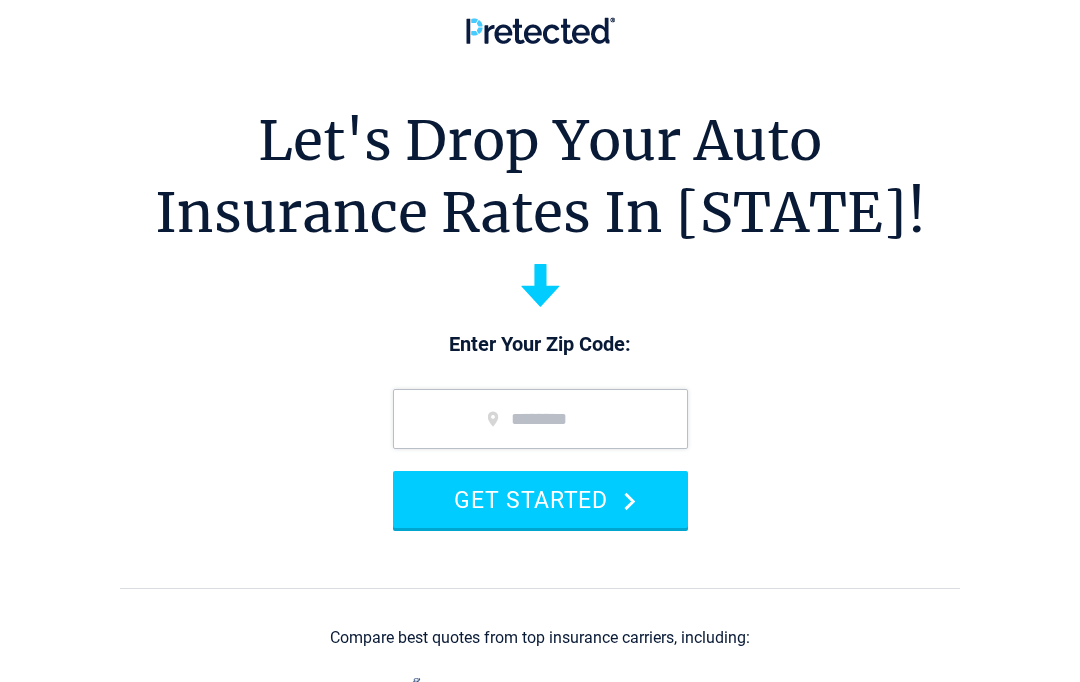 scroll, scrollTop: 0, scrollLeft: 0, axis: both 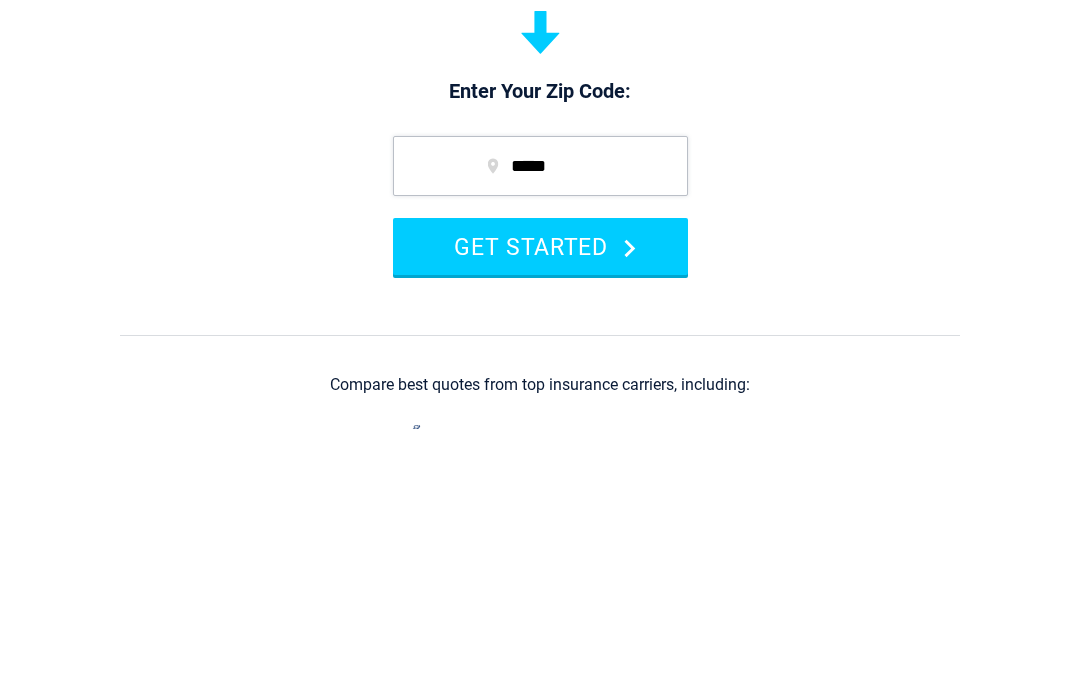 type on "*****" 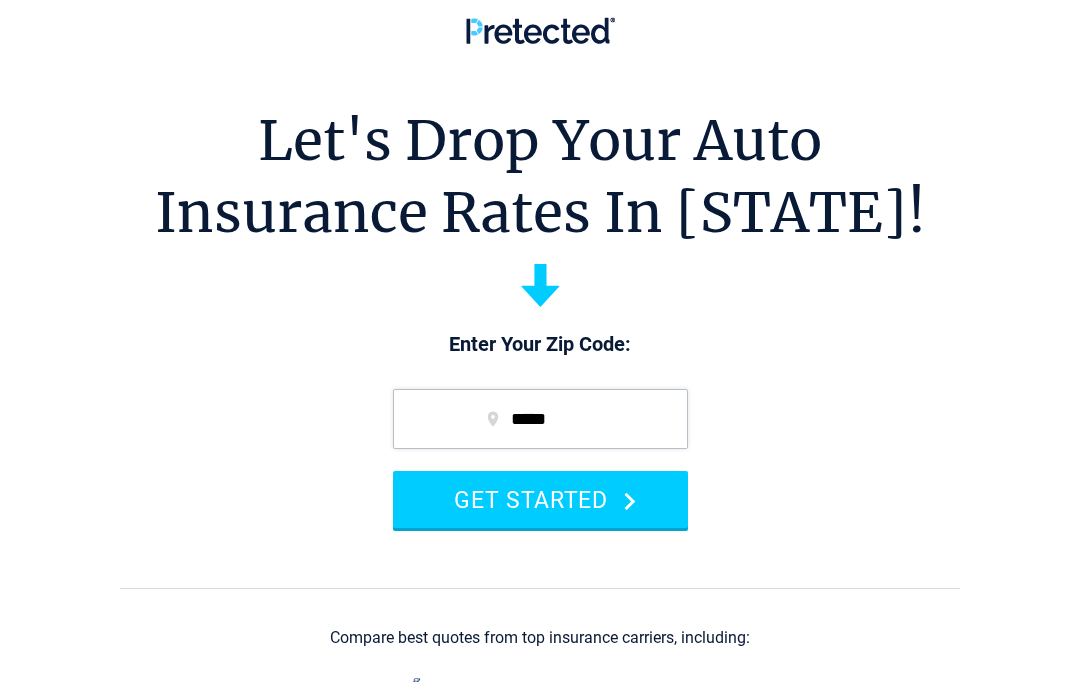 scroll, scrollTop: 253, scrollLeft: 0, axis: vertical 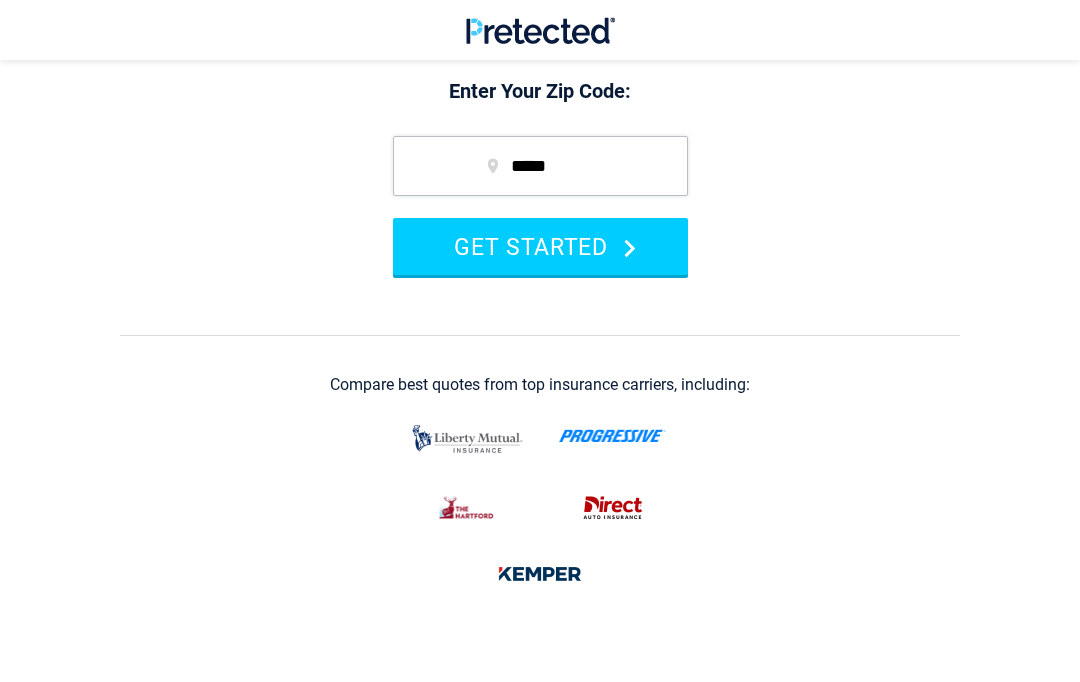 click on "GET STARTED" at bounding box center [540, 246] 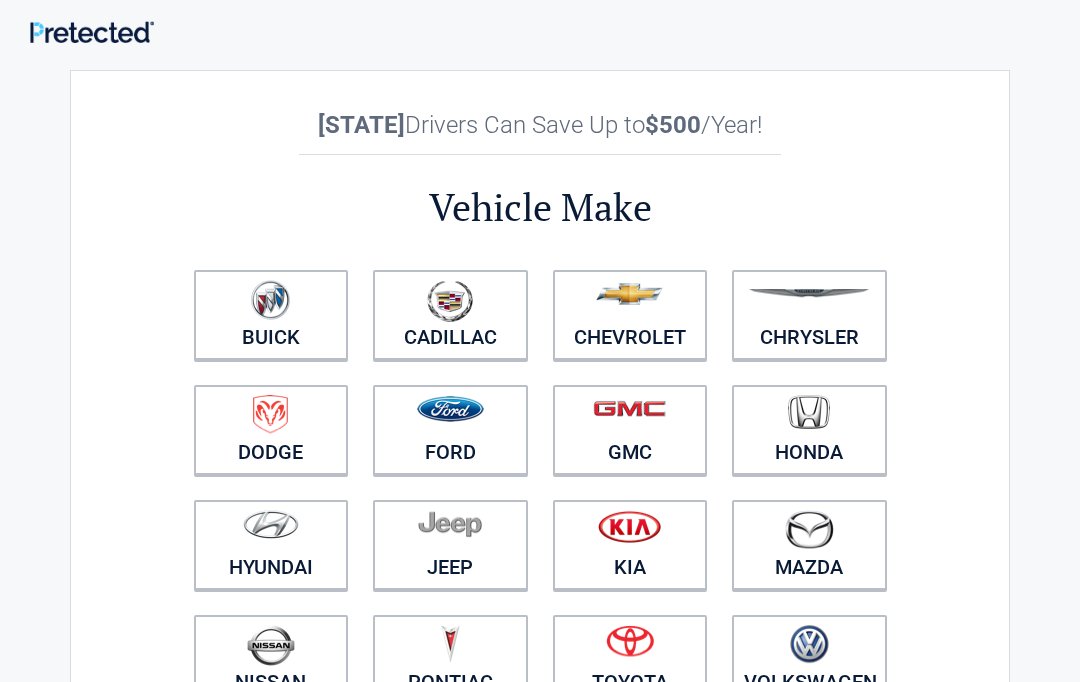 scroll, scrollTop: 0, scrollLeft: 0, axis: both 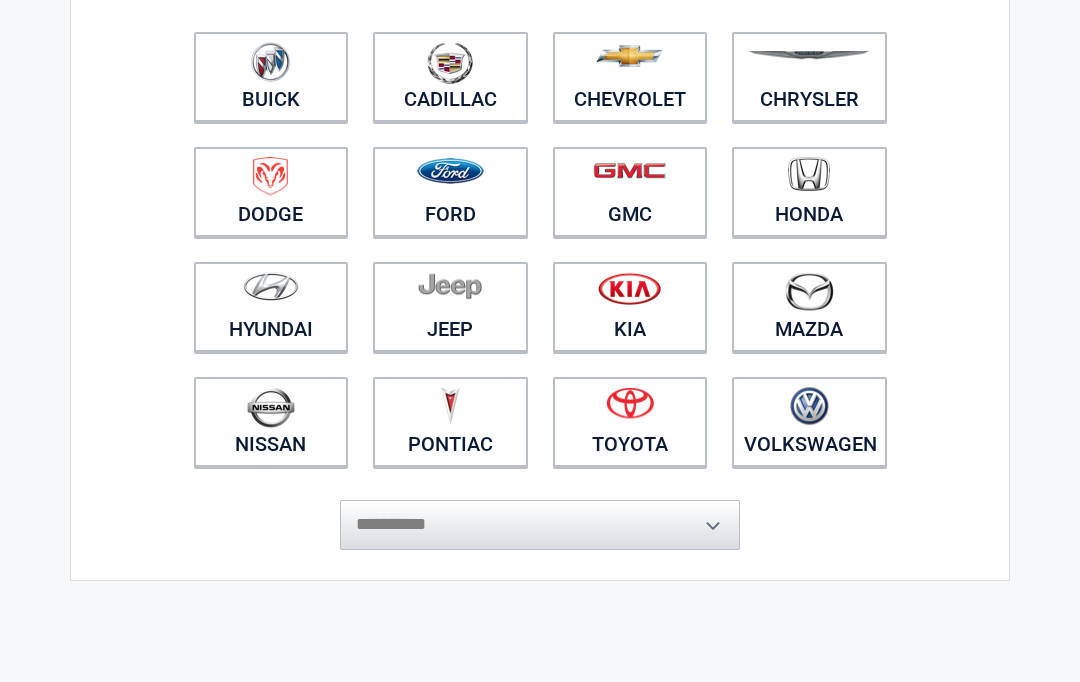 click at bounding box center (270, 62) 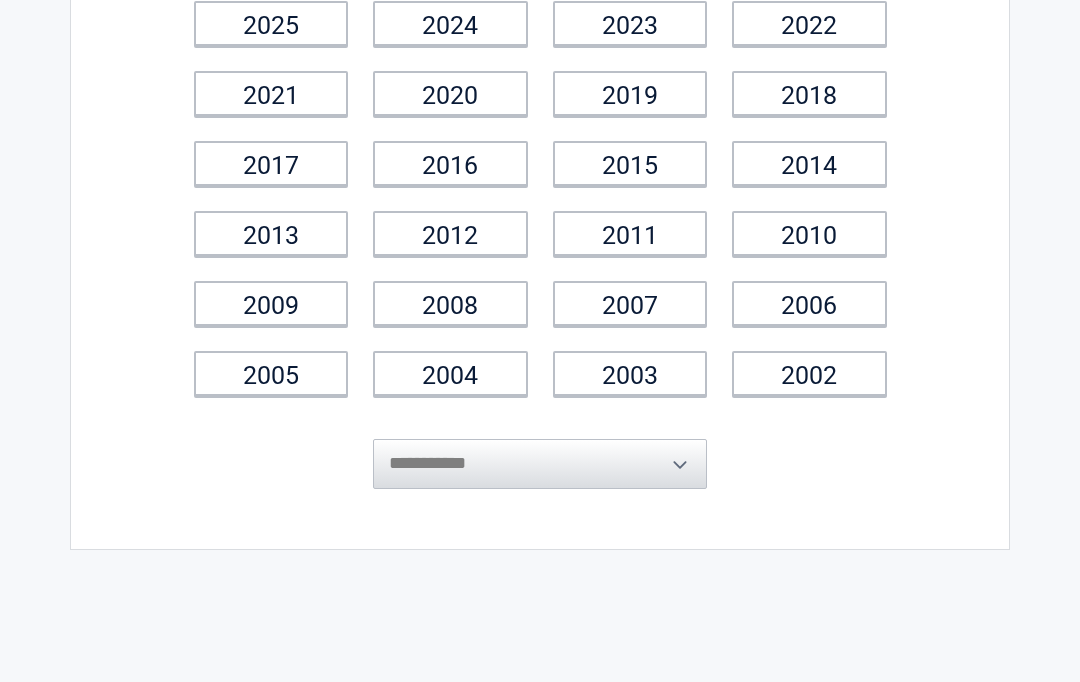 scroll, scrollTop: 0, scrollLeft: 0, axis: both 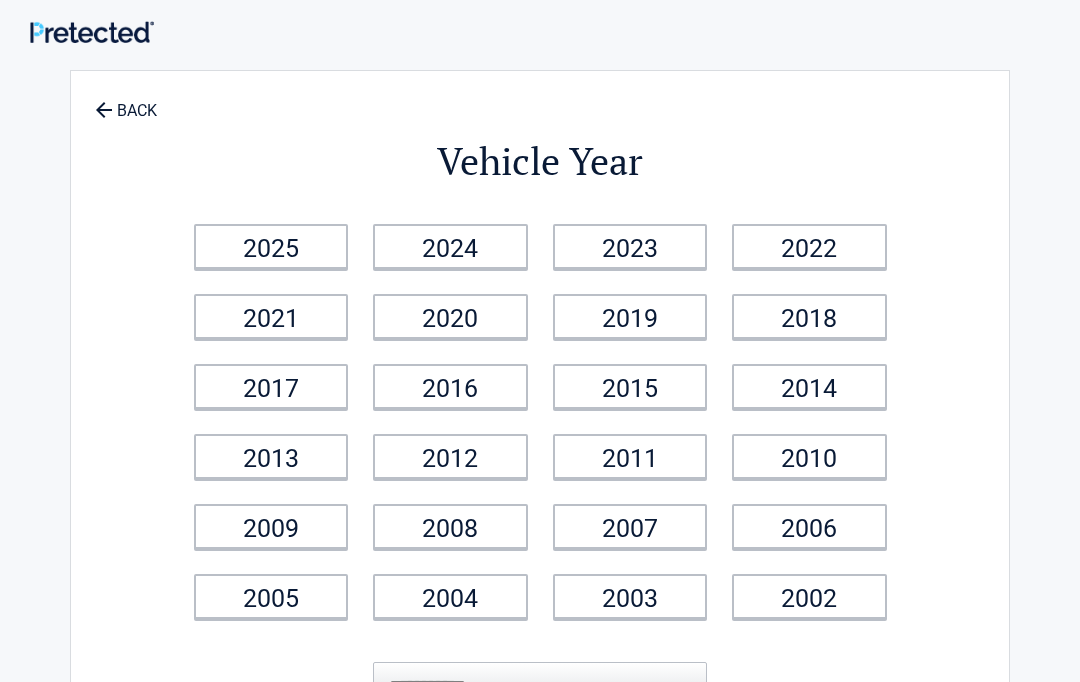 click on "2021" at bounding box center [271, 246] 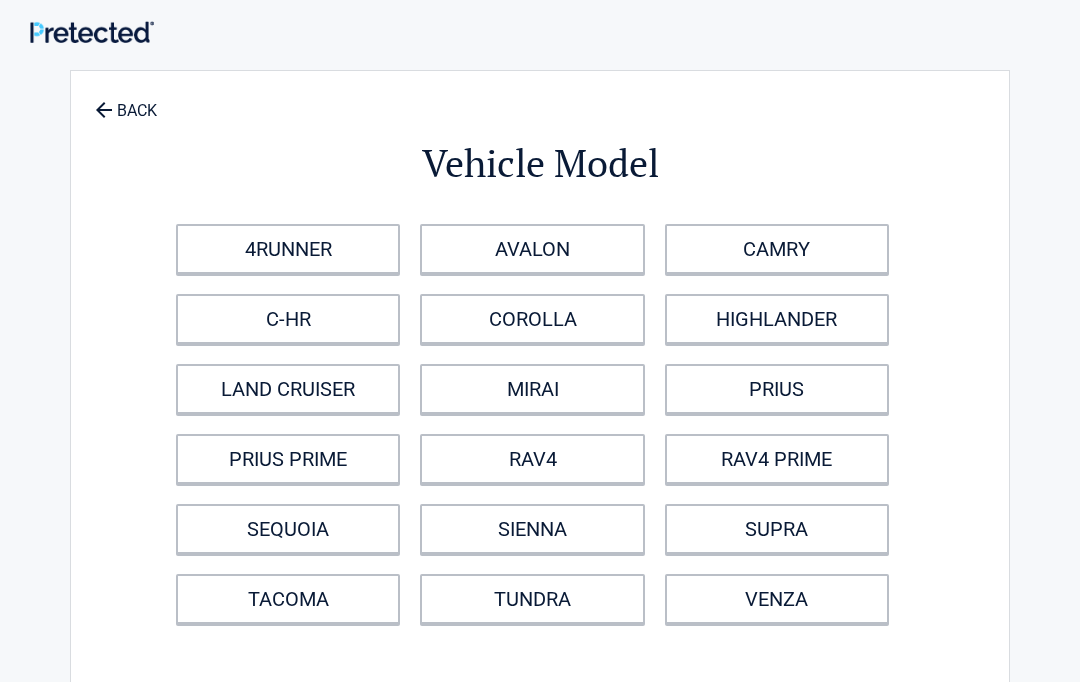 click on "RAV4" at bounding box center [532, 459] 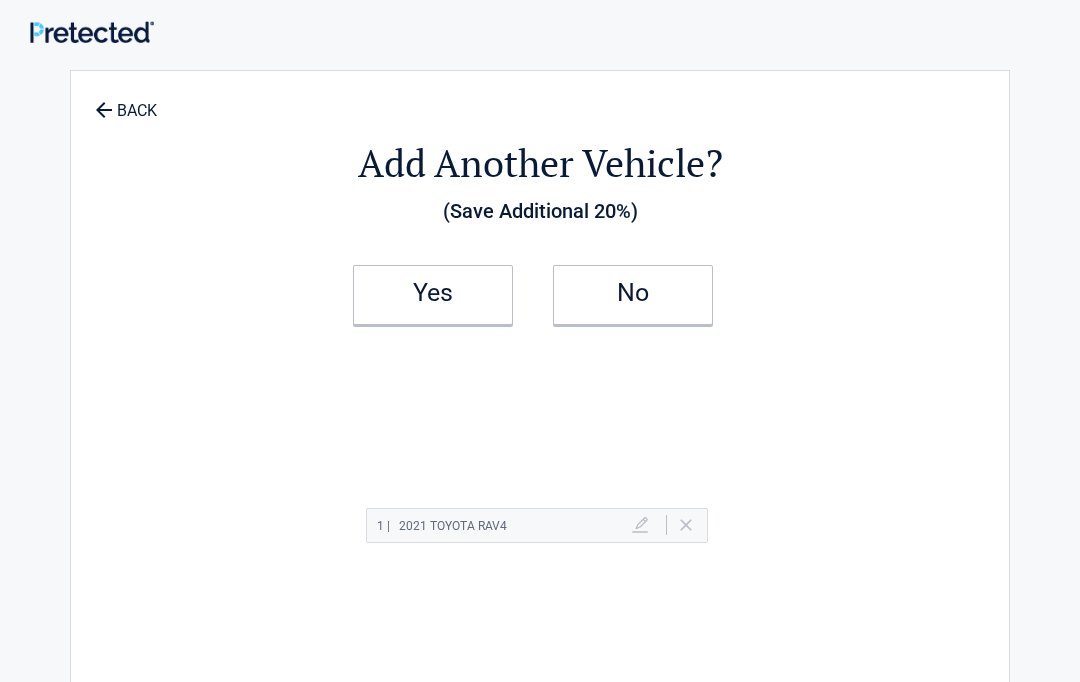 click on "No" at bounding box center [433, 293] 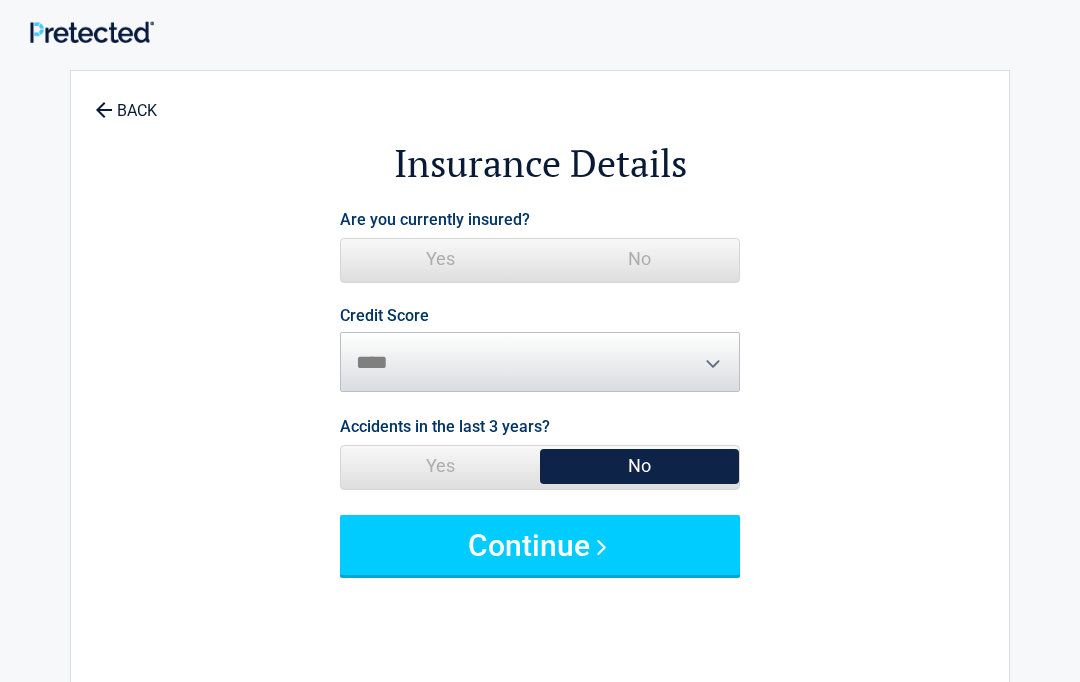 click on "Yes" at bounding box center [440, 259] 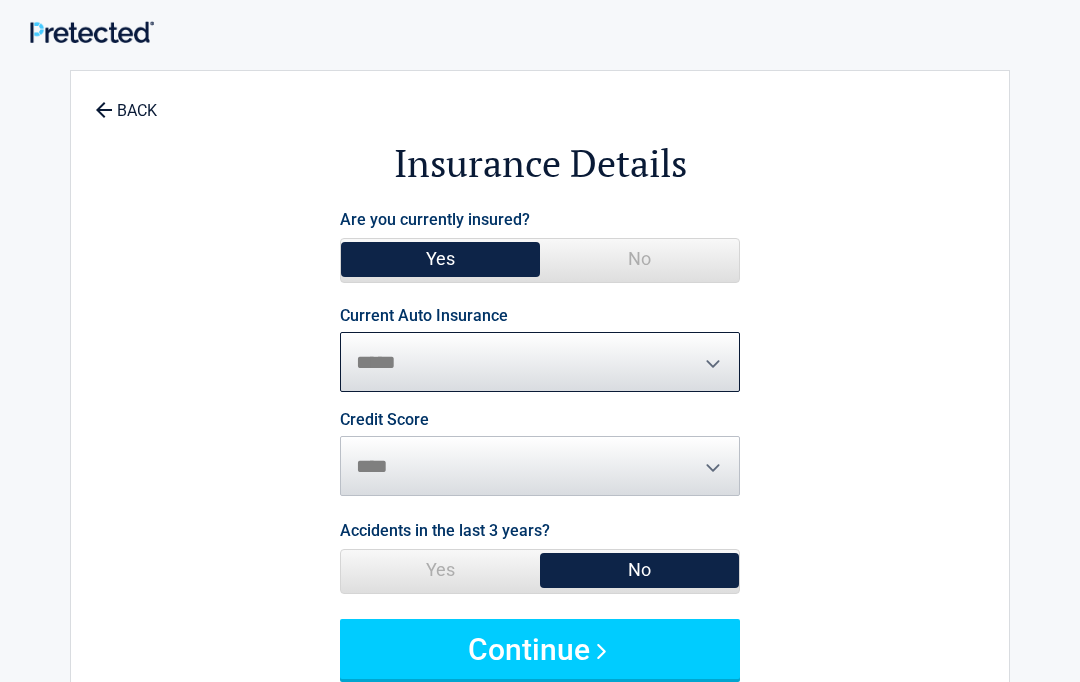 click on "**********" at bounding box center (540, 362) 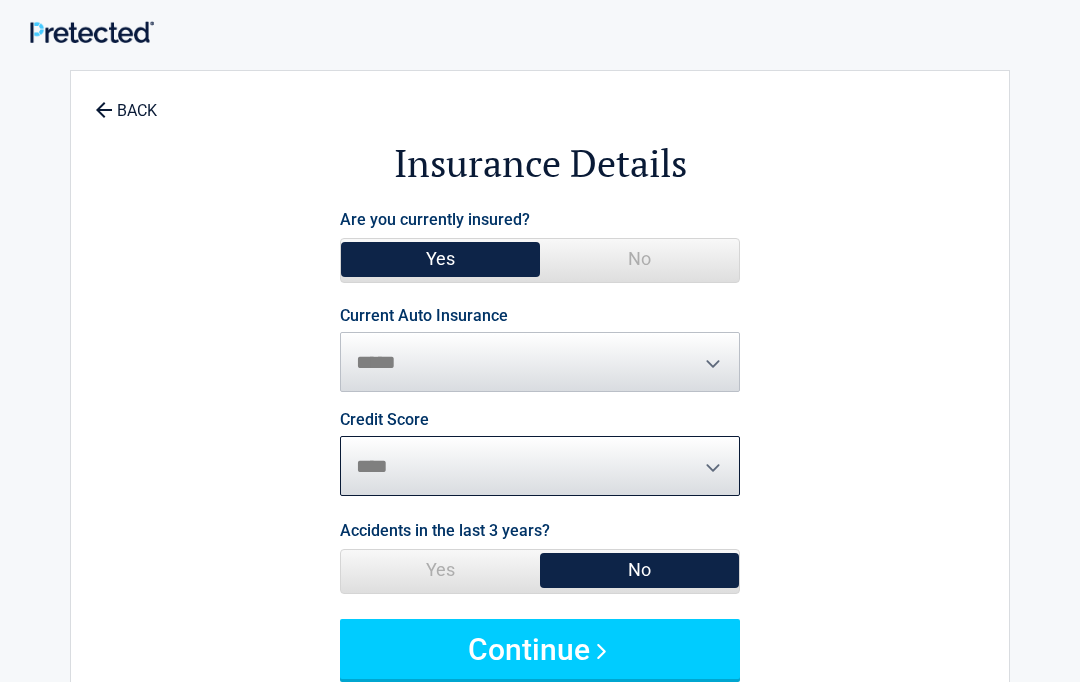 click on "*********
****
*******
****" at bounding box center (540, 466) 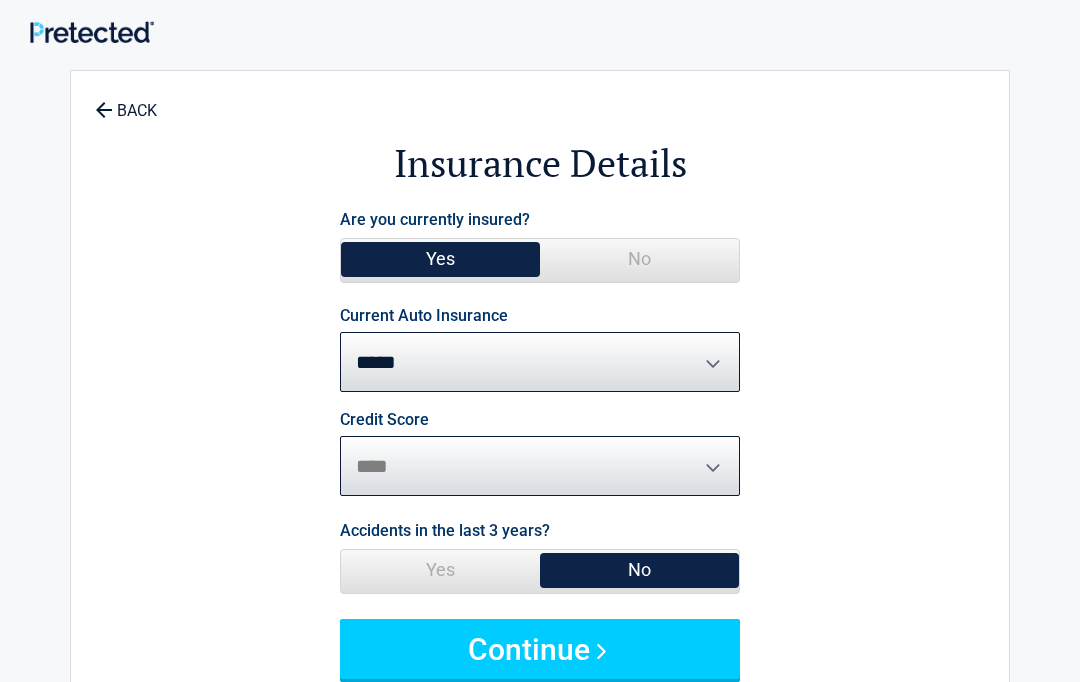 select on "*********" 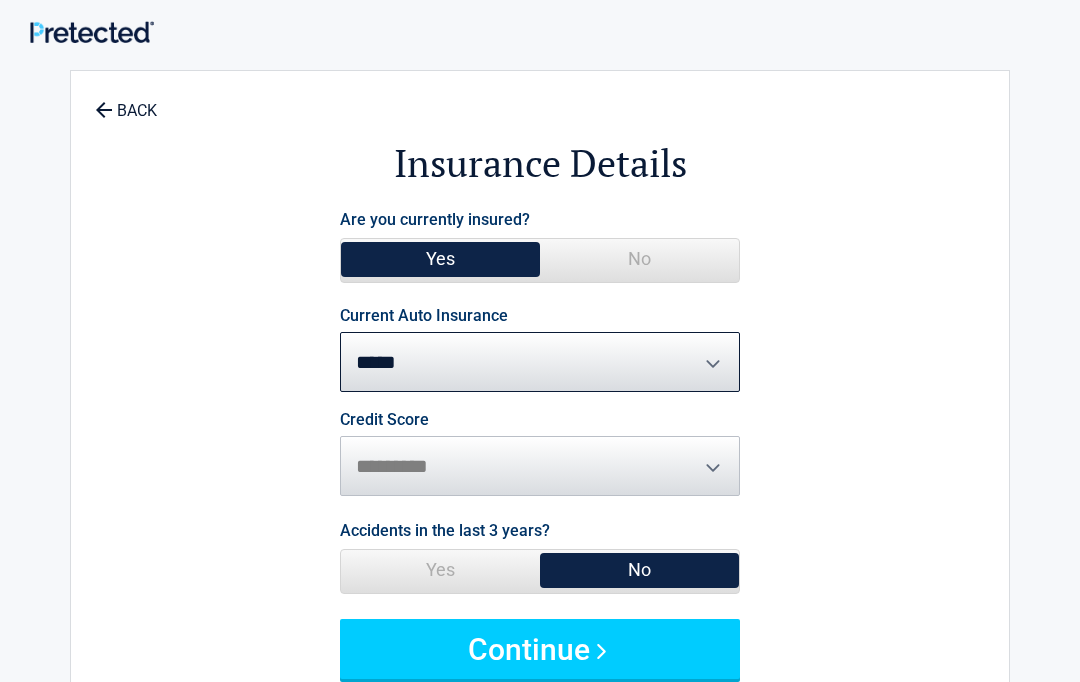 click on "Yes" at bounding box center (440, 570) 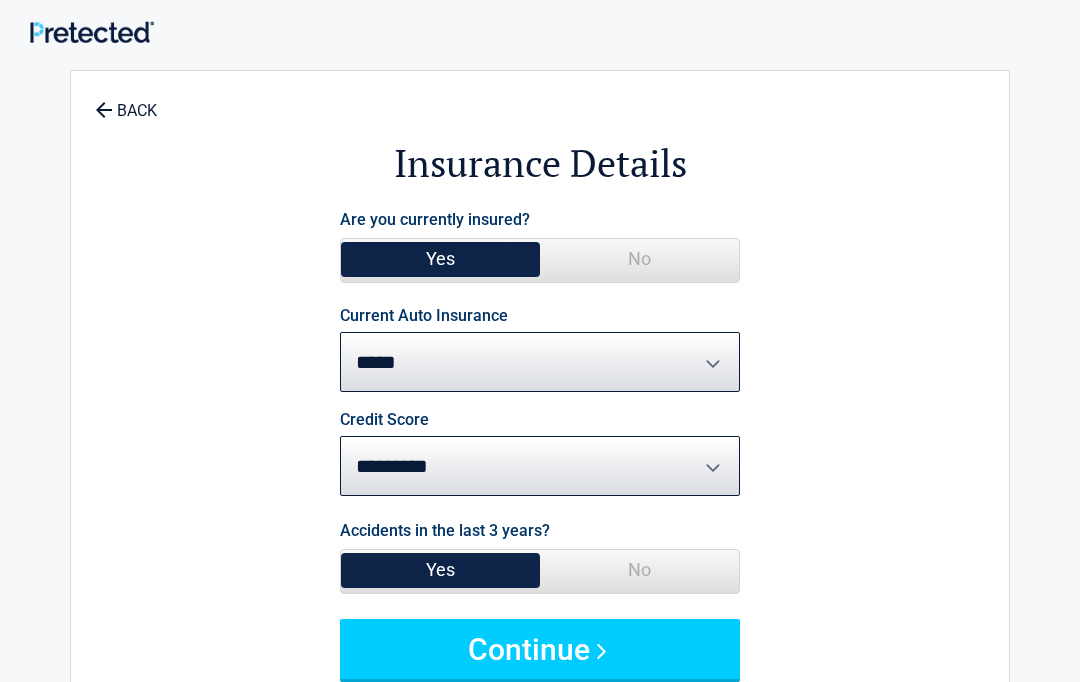click on "Continue" at bounding box center [540, 649] 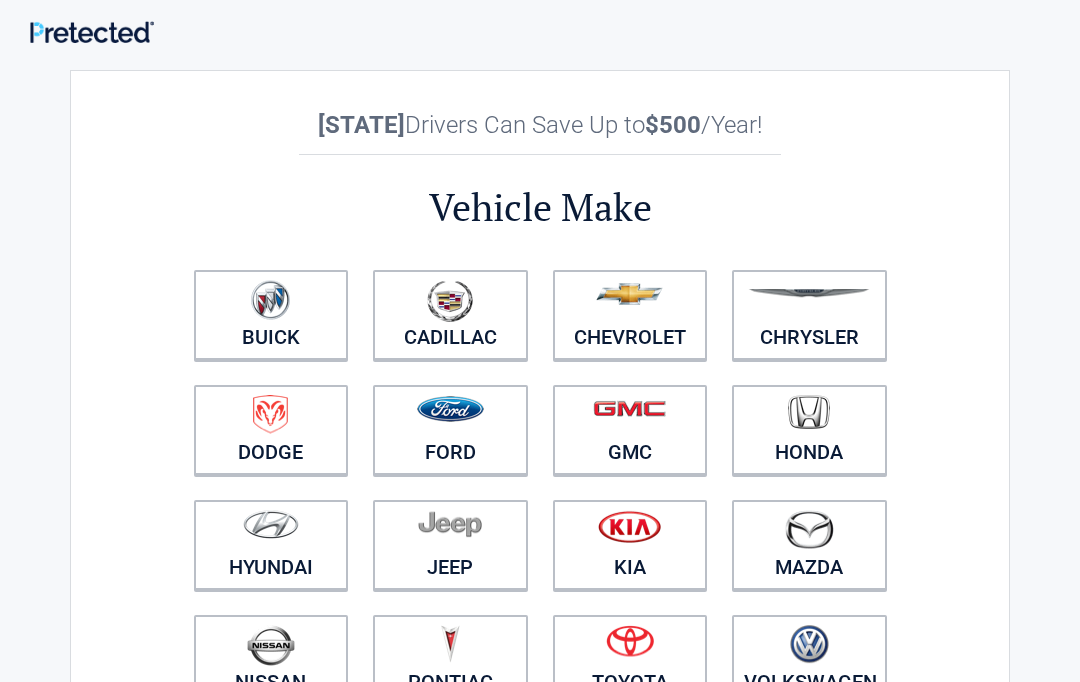 scroll, scrollTop: 0, scrollLeft: 0, axis: both 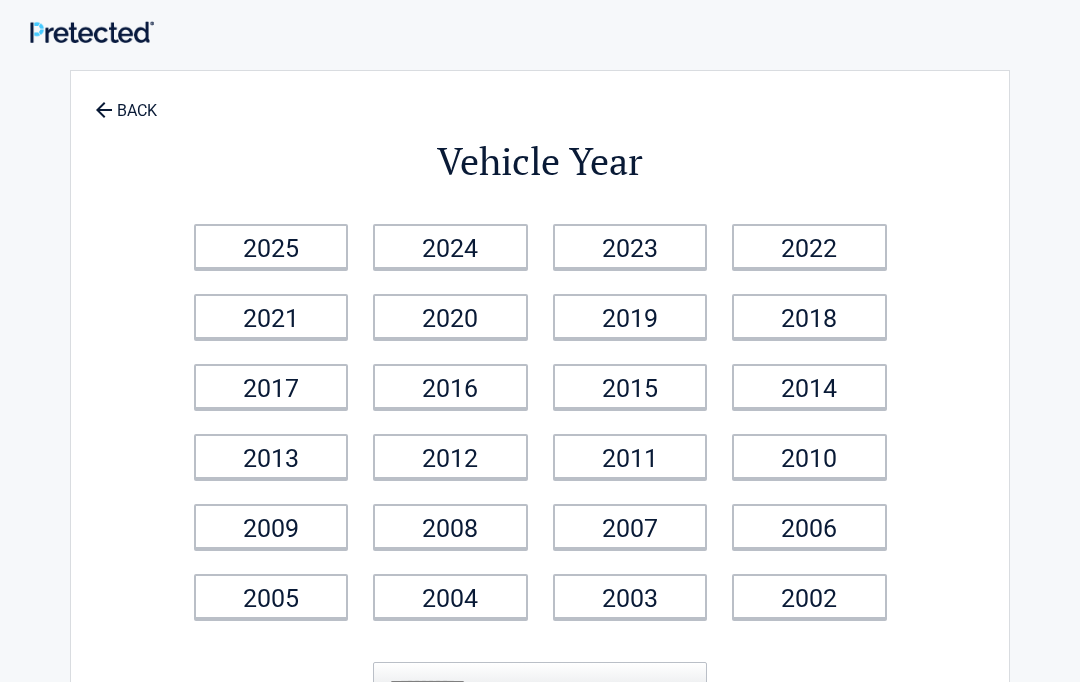 click on "2021" at bounding box center [271, 246] 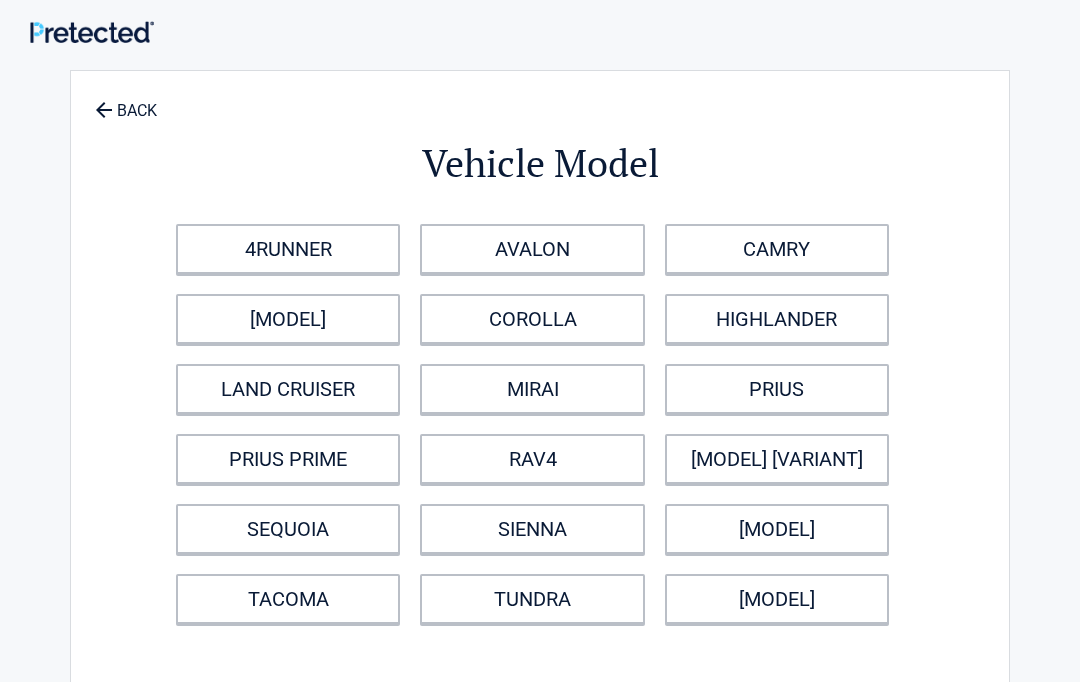 click on "RAV4" at bounding box center (532, 459) 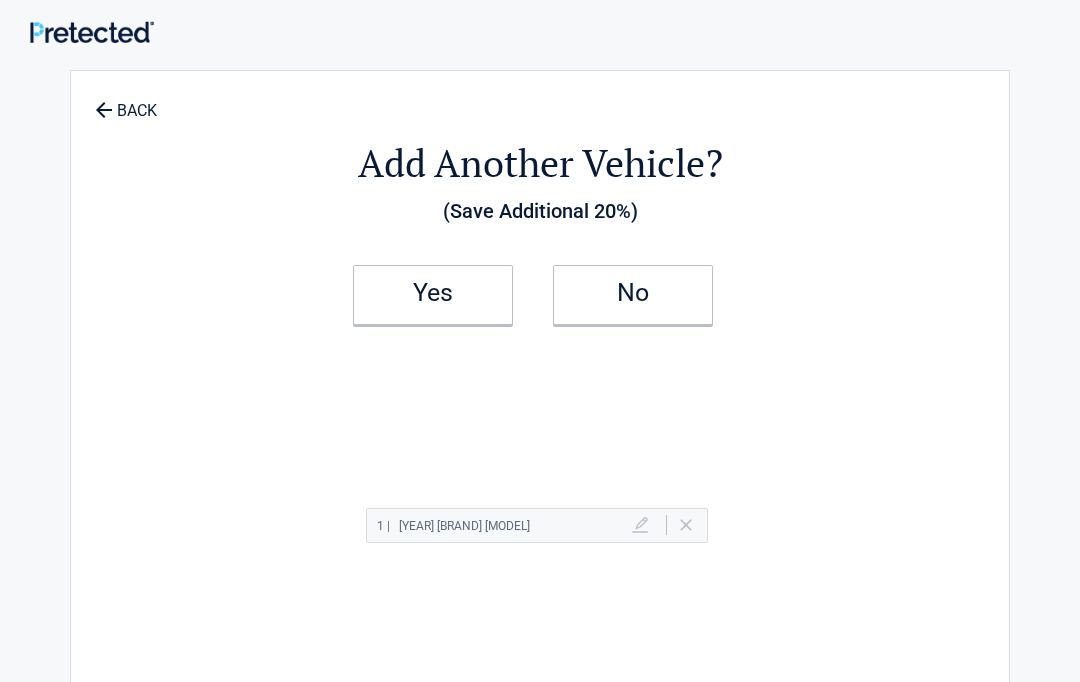 click on "No" at bounding box center [433, 293] 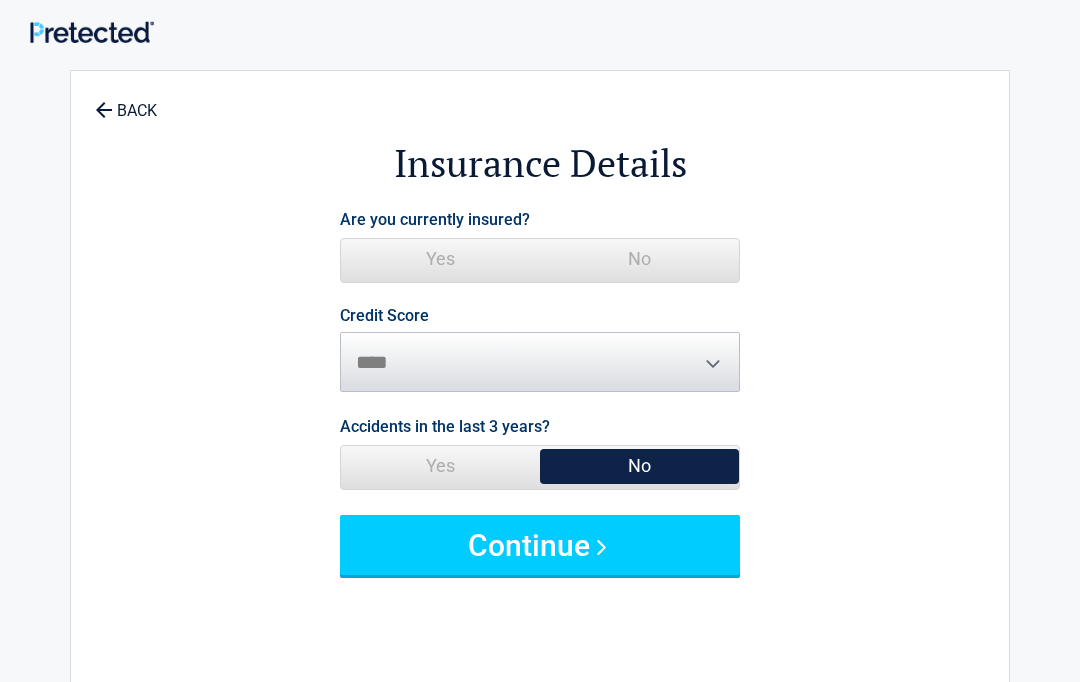 click on "Yes" at bounding box center [440, 259] 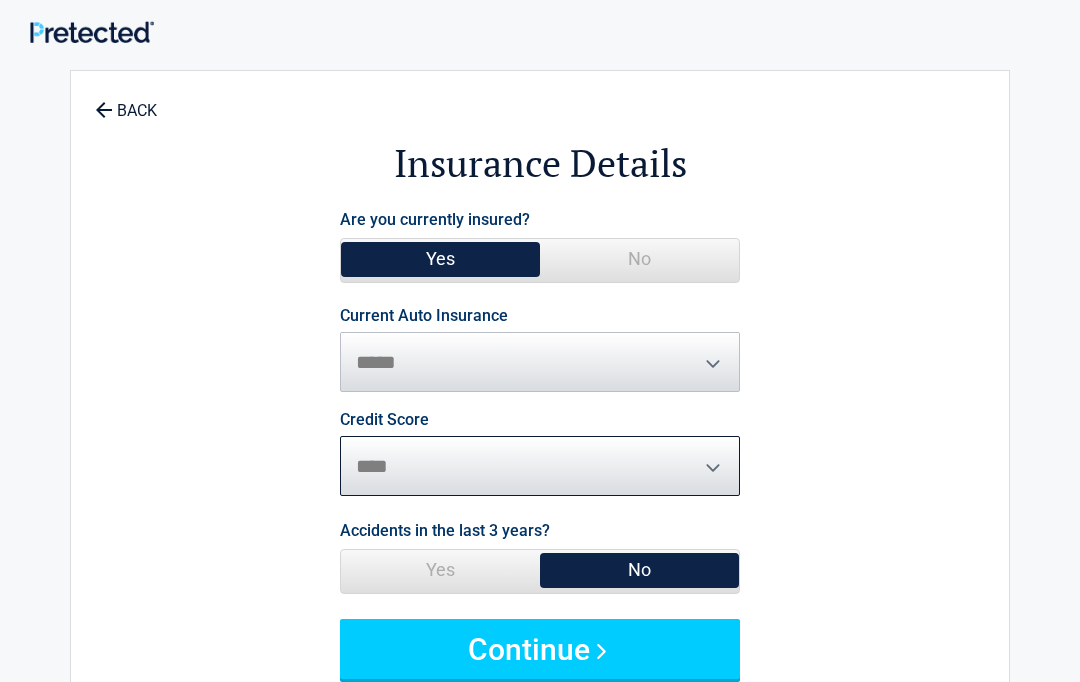 click on "*********
****
*******
****" at bounding box center [540, 466] 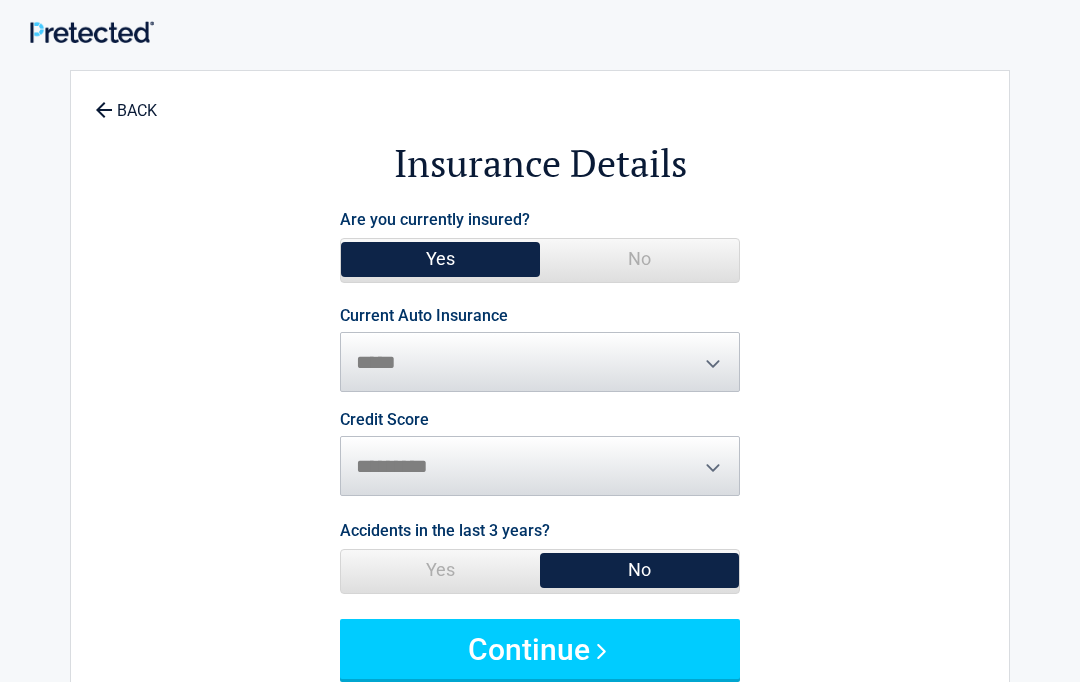 click on "Continue" at bounding box center [540, 649] 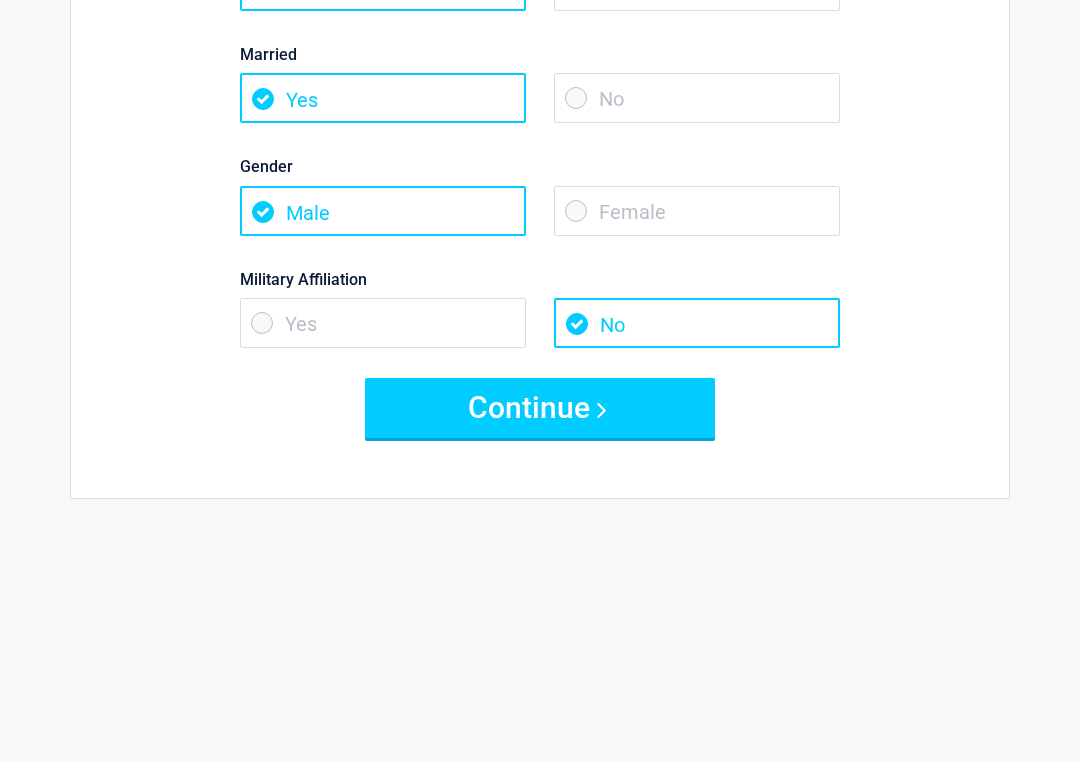 click on "Continue" at bounding box center [540, 408] 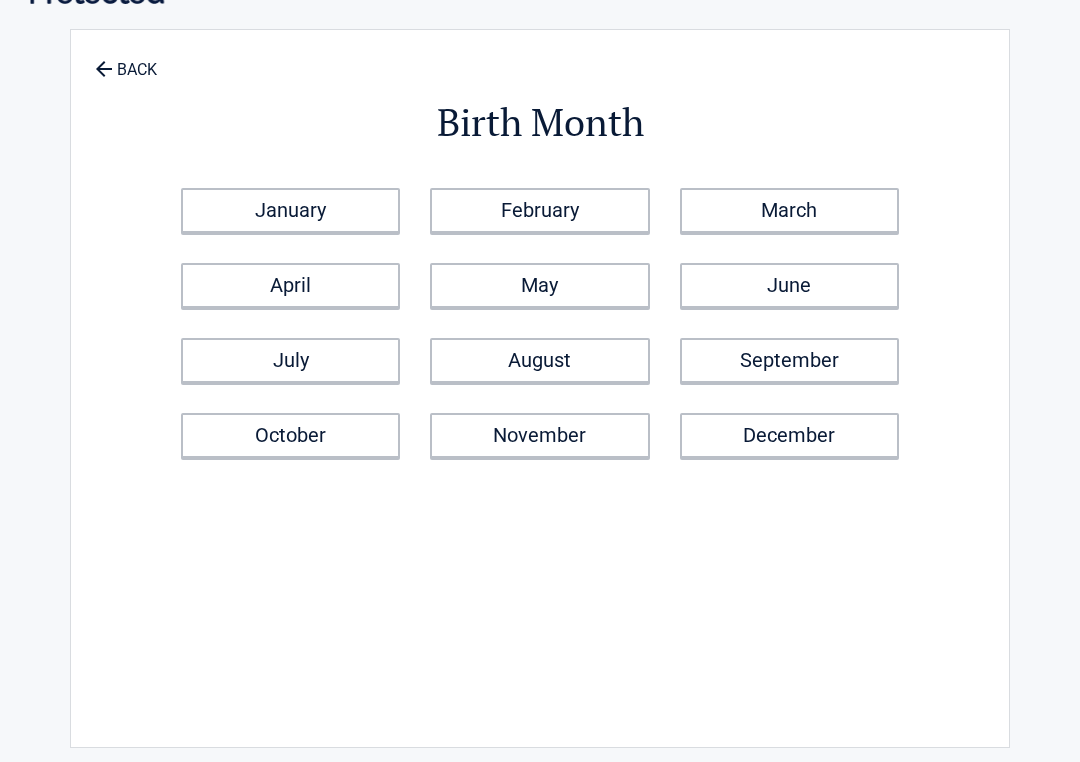 scroll, scrollTop: 0, scrollLeft: 0, axis: both 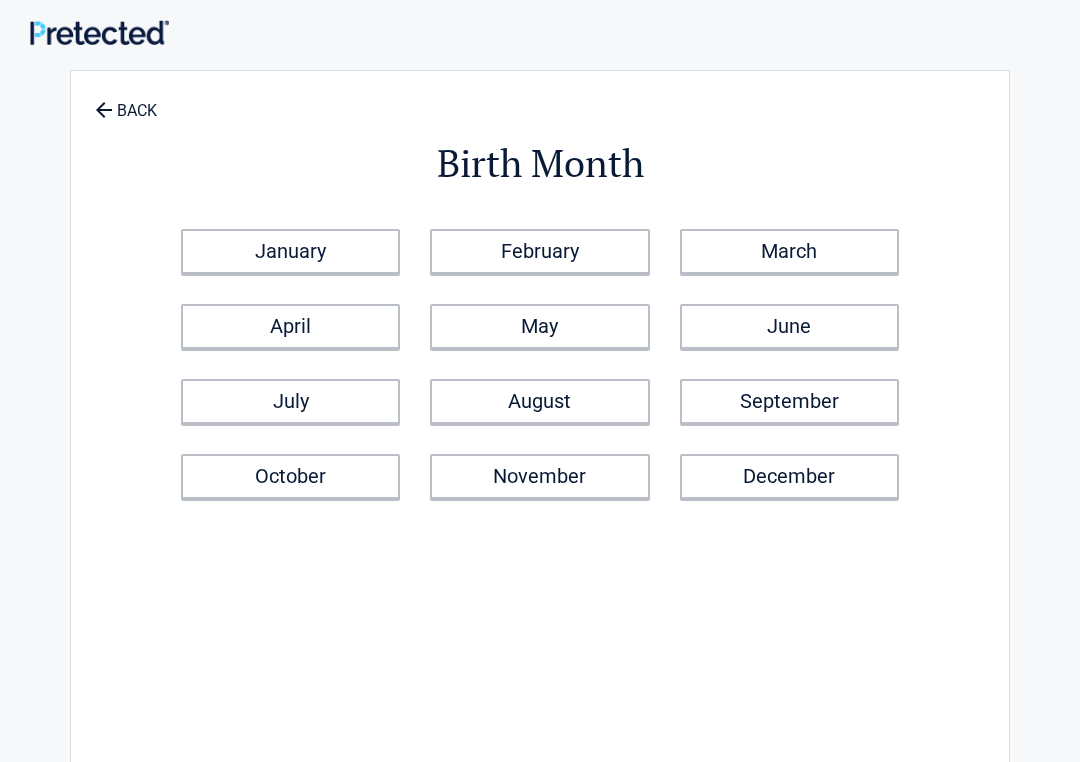click on "November" at bounding box center (290, 251) 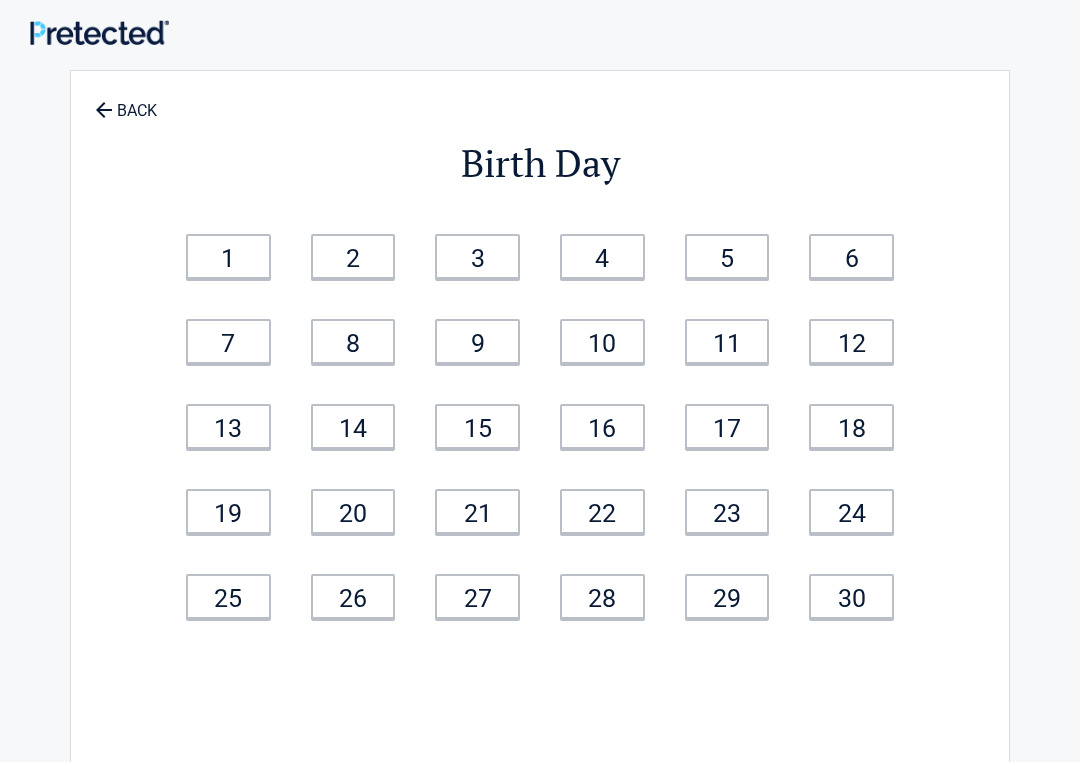 click on "16" at bounding box center (228, 256) 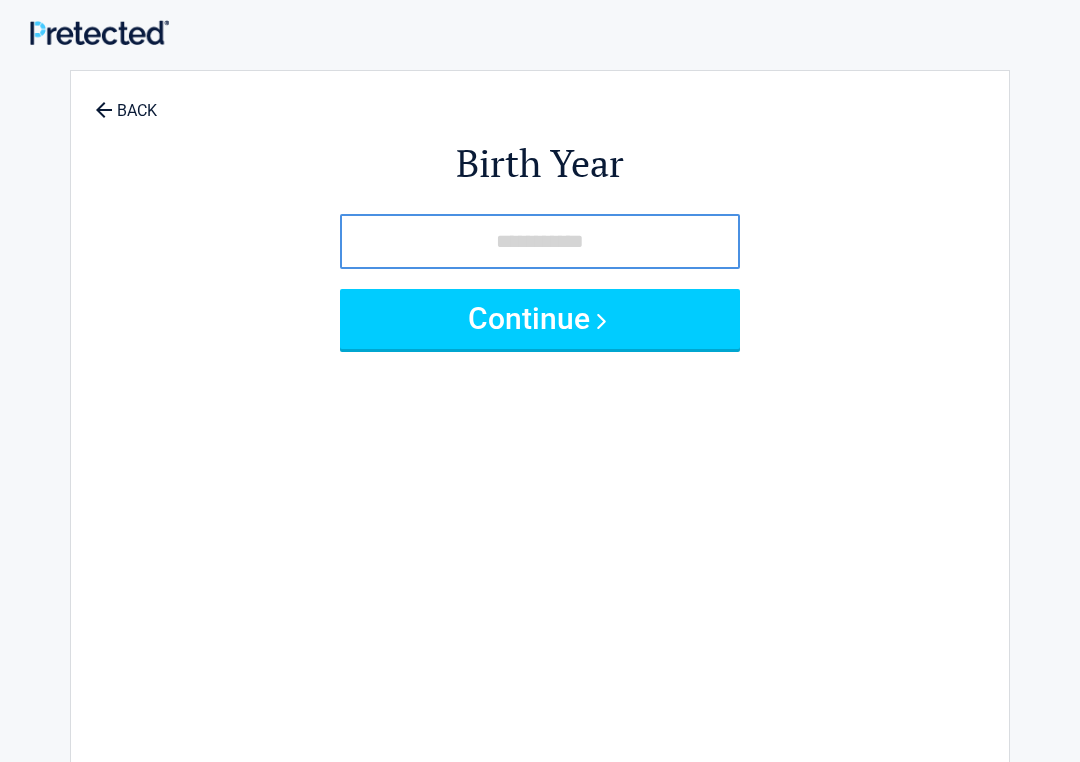 click at bounding box center (540, 241) 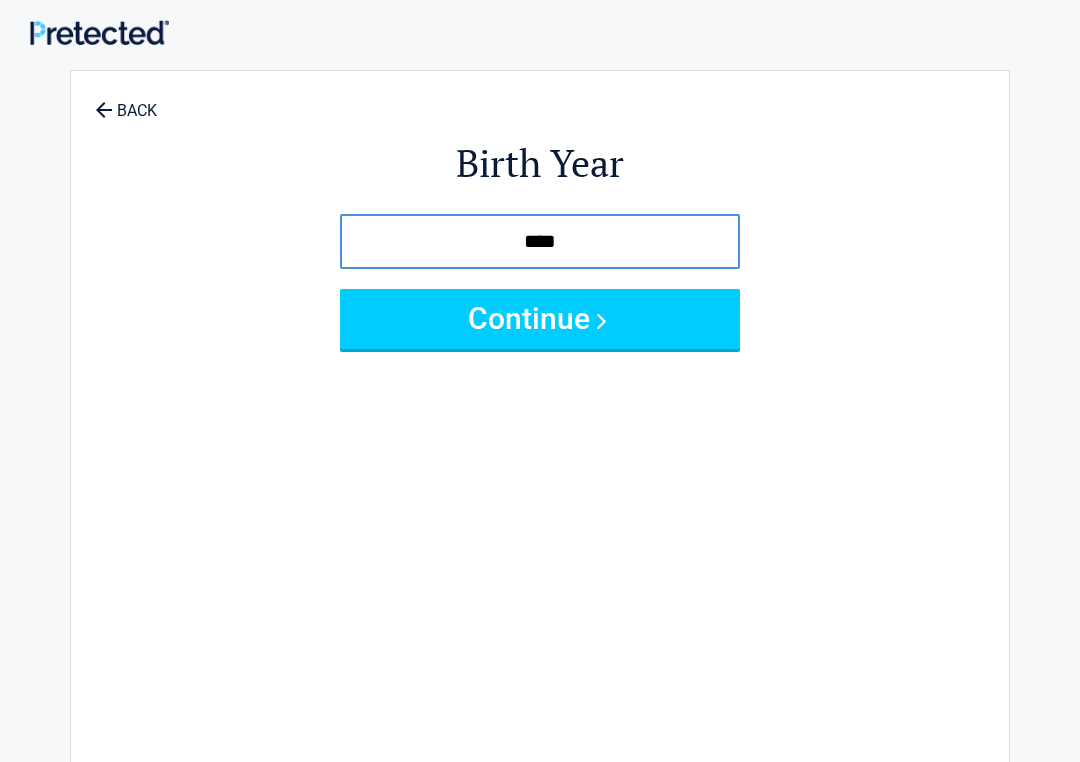 type on "****" 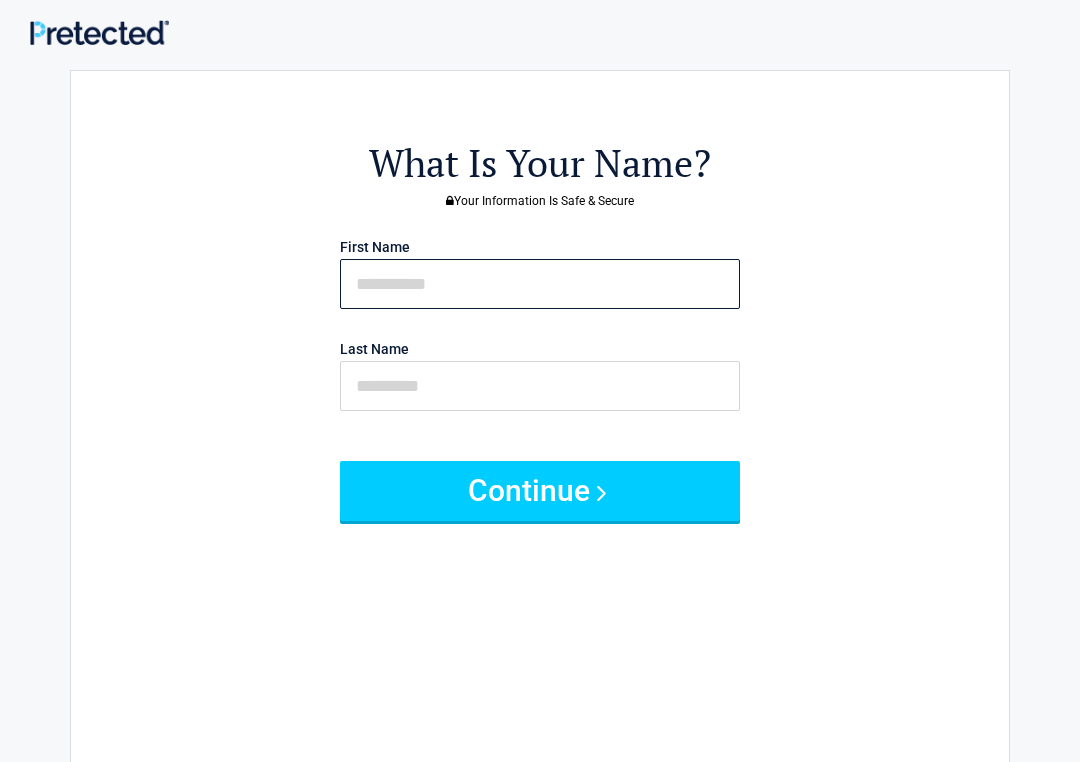 click at bounding box center (540, 284) 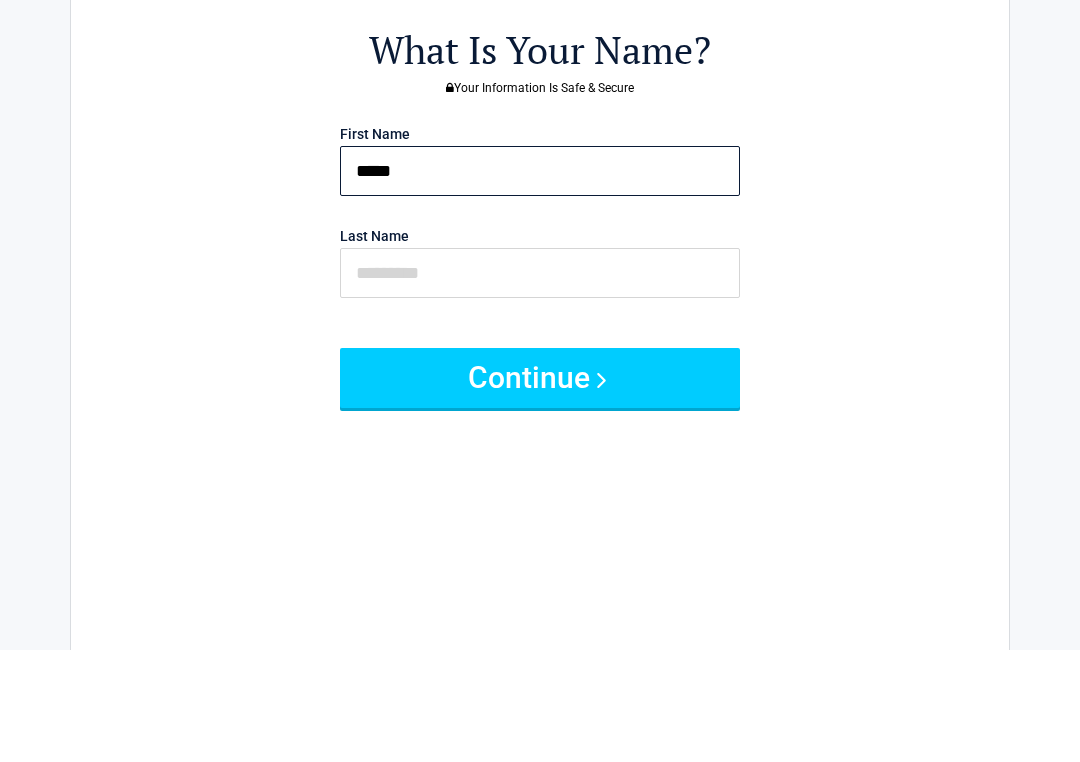 type on "*****" 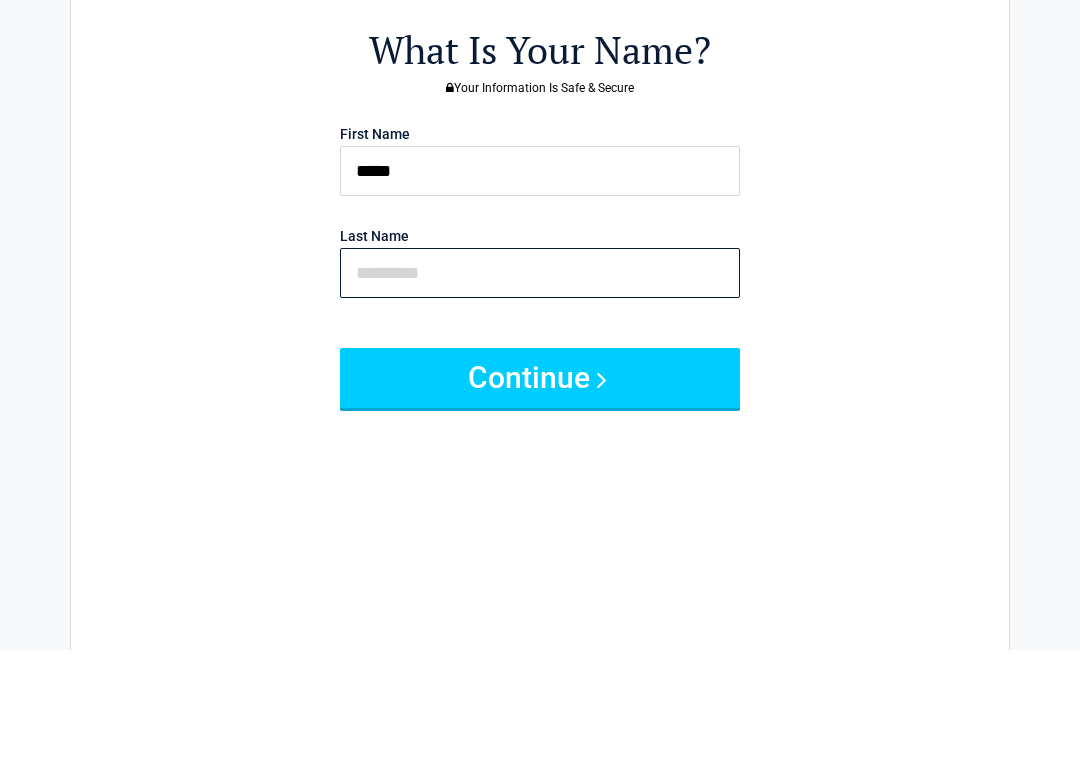 click at bounding box center (540, 386) 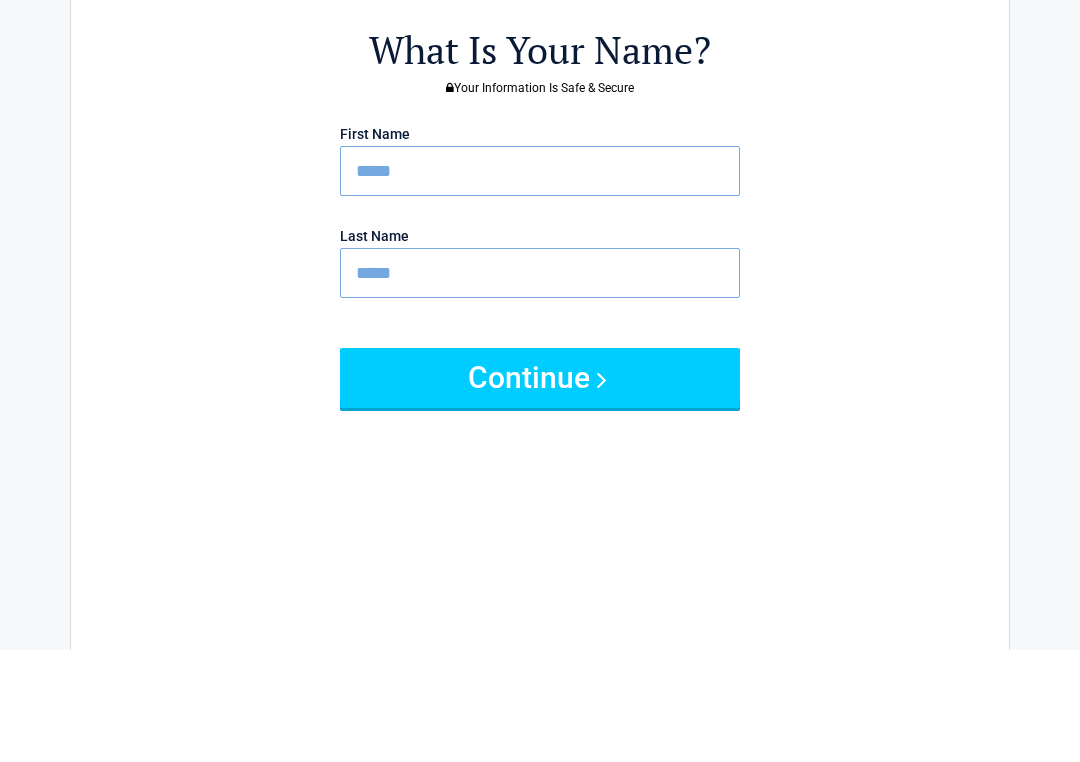 scroll, scrollTop: 113, scrollLeft: 0, axis: vertical 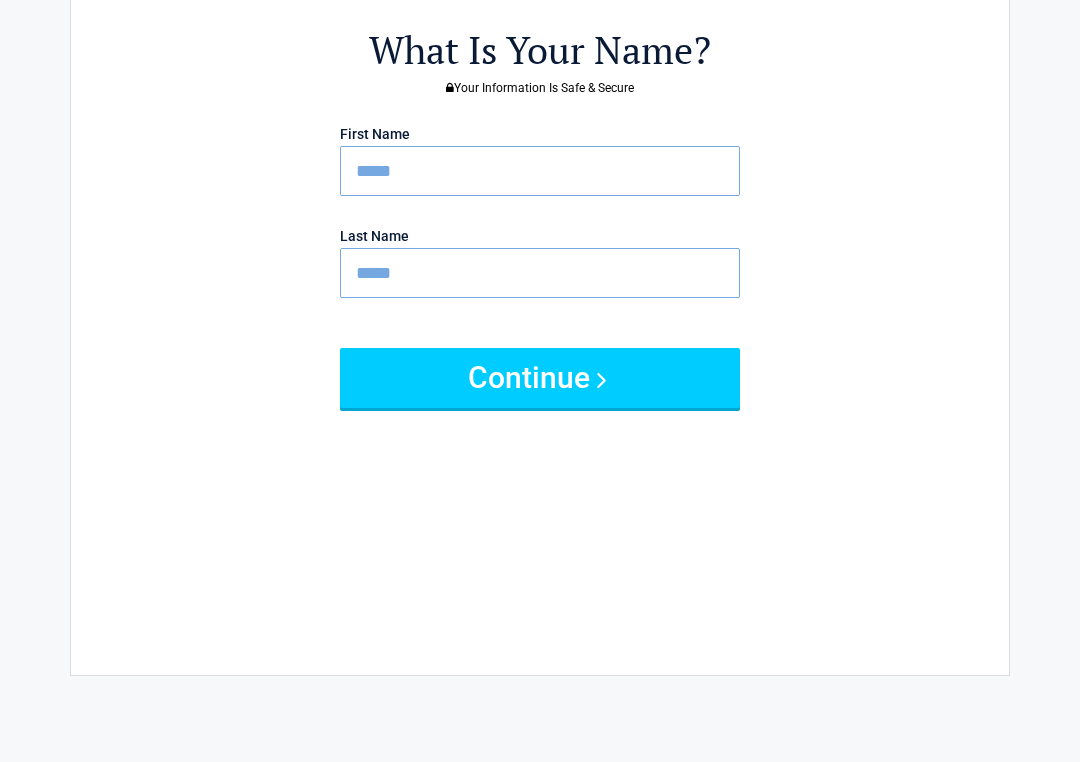type on "*****" 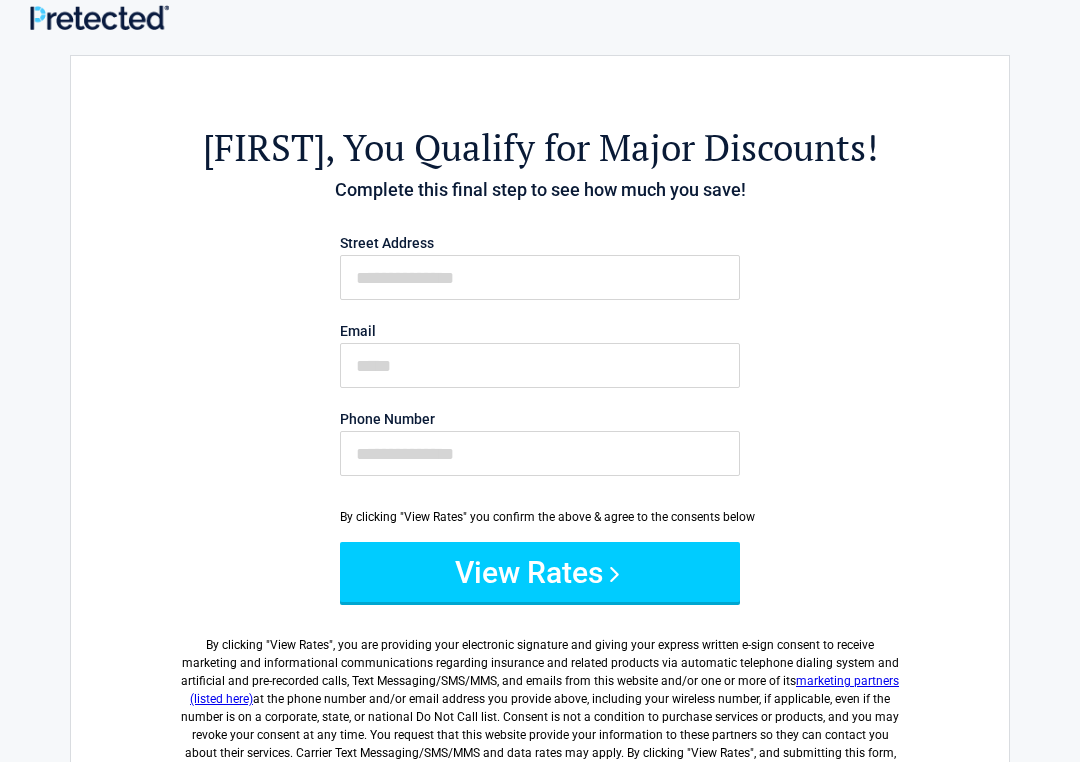 scroll, scrollTop: 0, scrollLeft: 0, axis: both 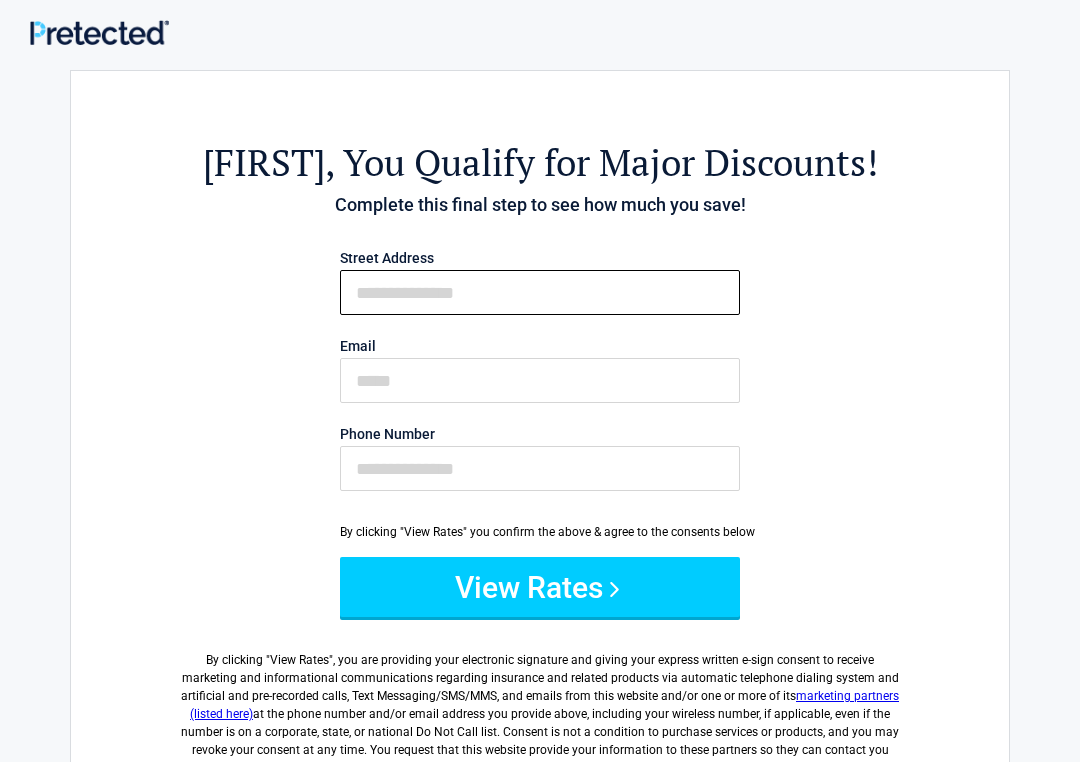 click on "First Name" at bounding box center [540, 292] 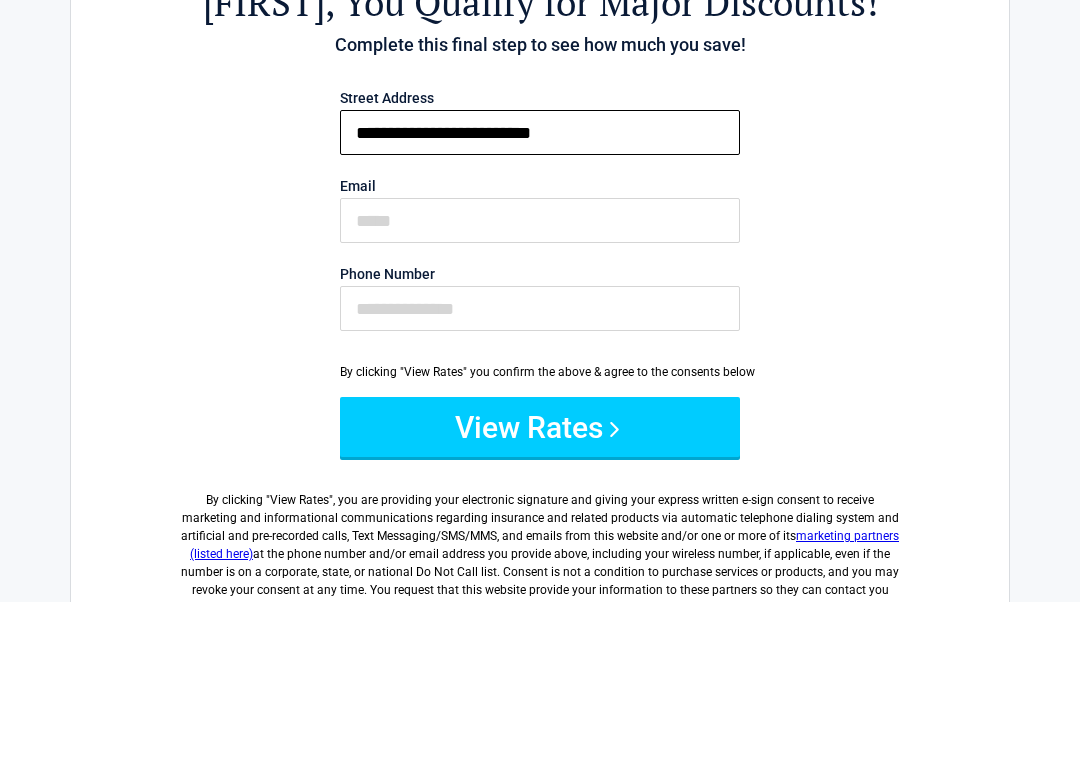 type on "**********" 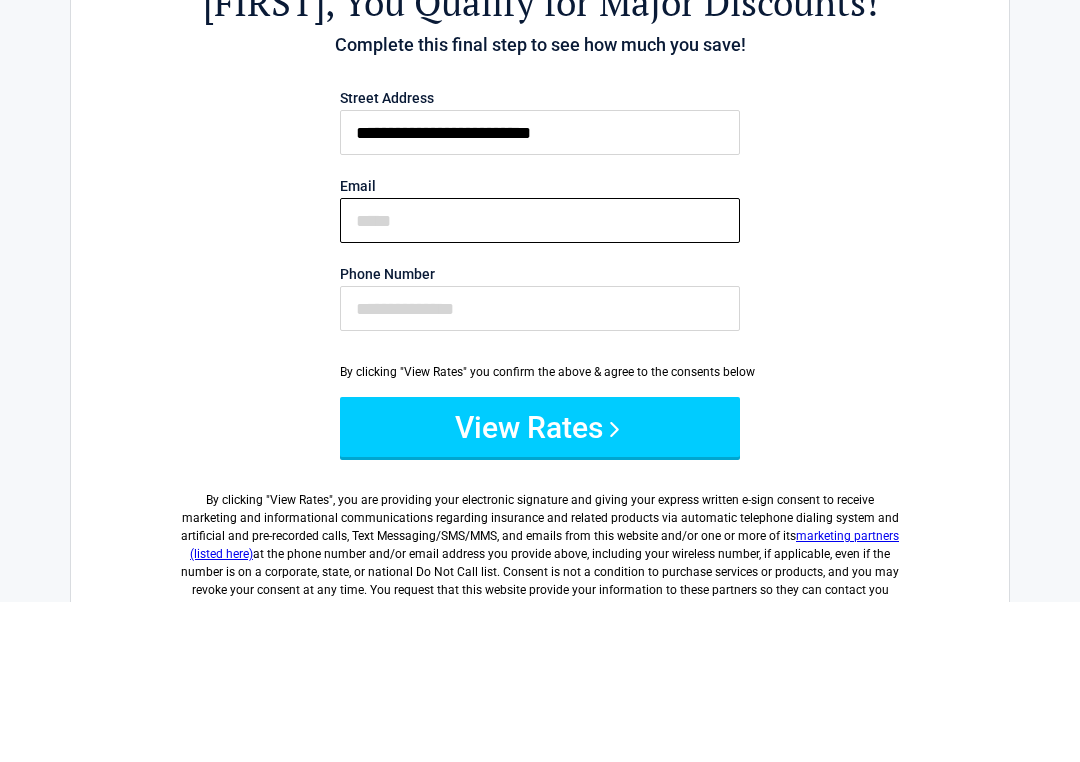 click on "Email" at bounding box center (540, 380) 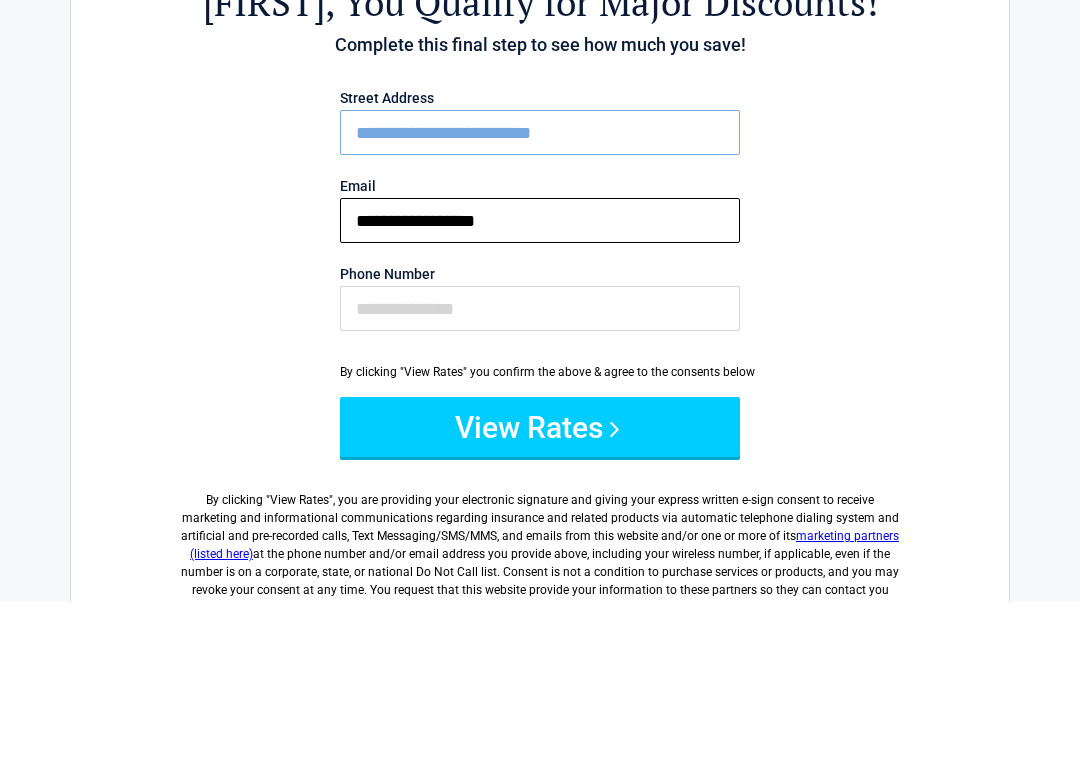 type on "**********" 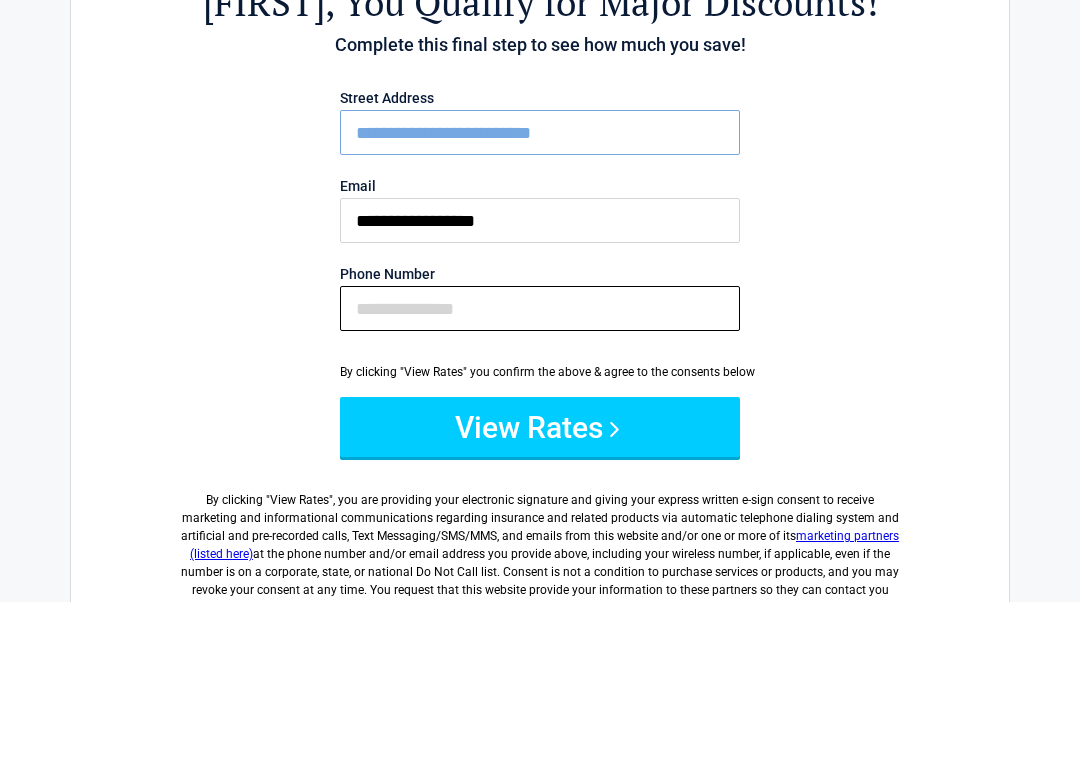 click on "Phone Number" at bounding box center [540, 468] 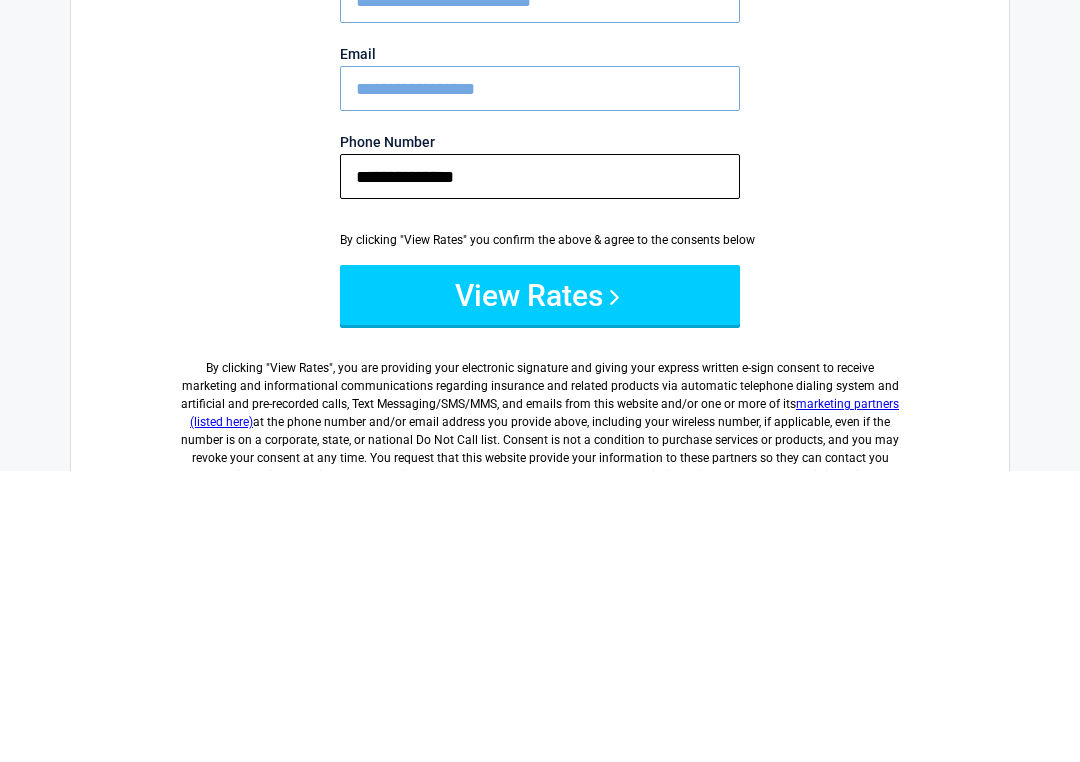 type on "**********" 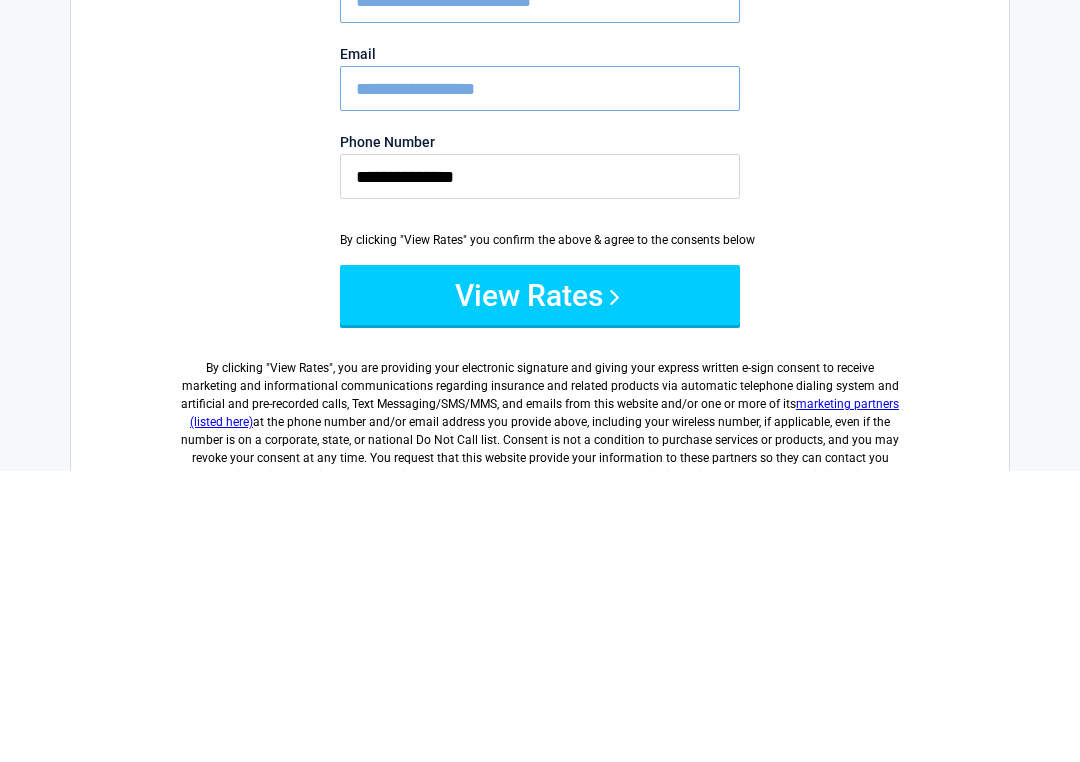 click on "View Rates" at bounding box center (540, 587) 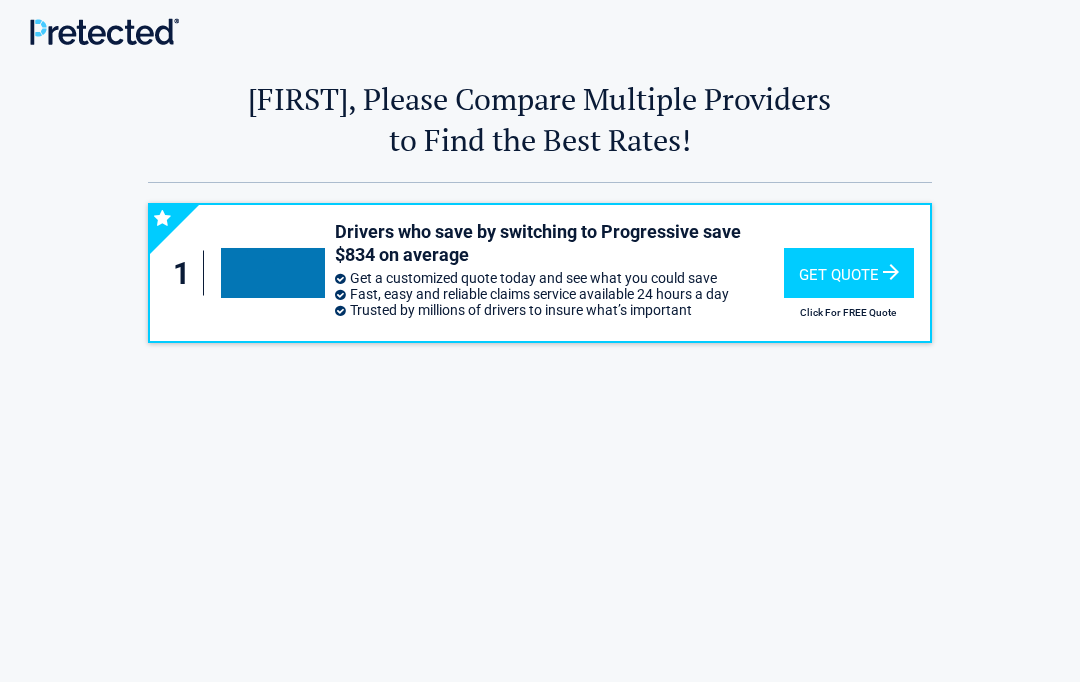 scroll, scrollTop: 0, scrollLeft: 0, axis: both 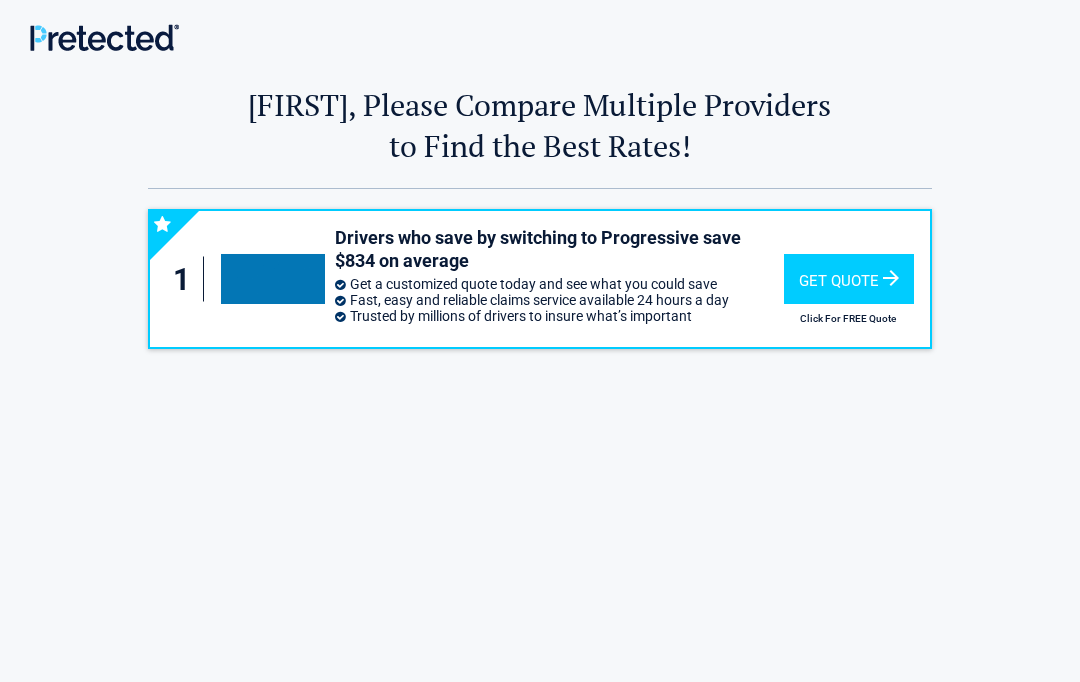 click on "Get Quote" at bounding box center (849, 279) 